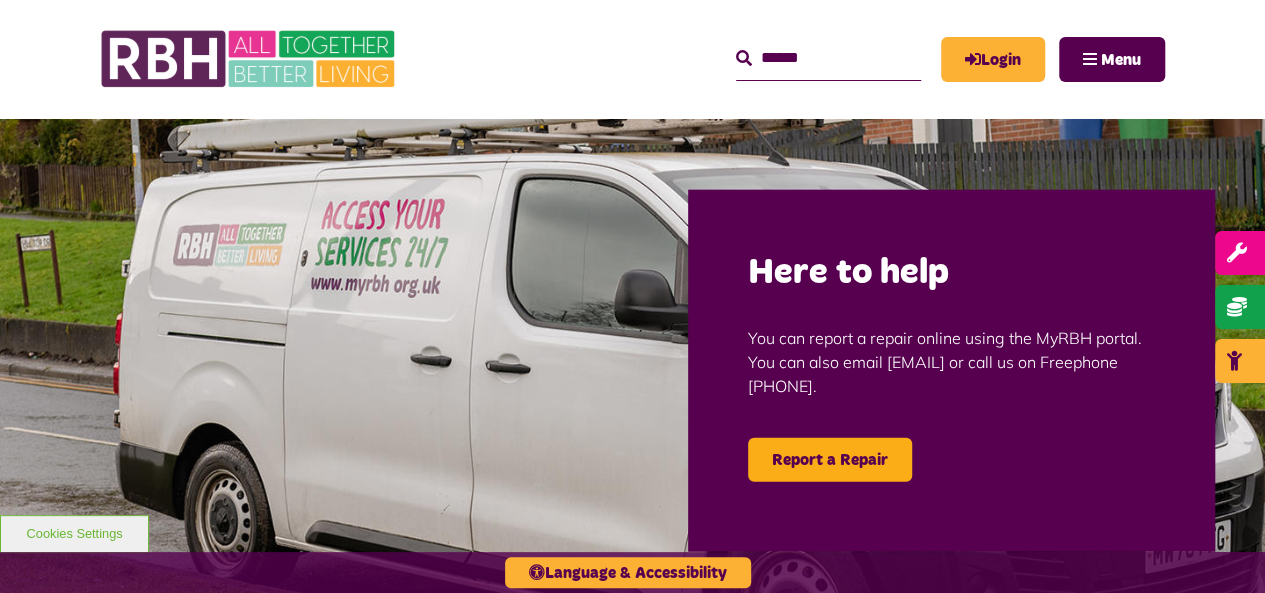 scroll, scrollTop: 0, scrollLeft: 0, axis: both 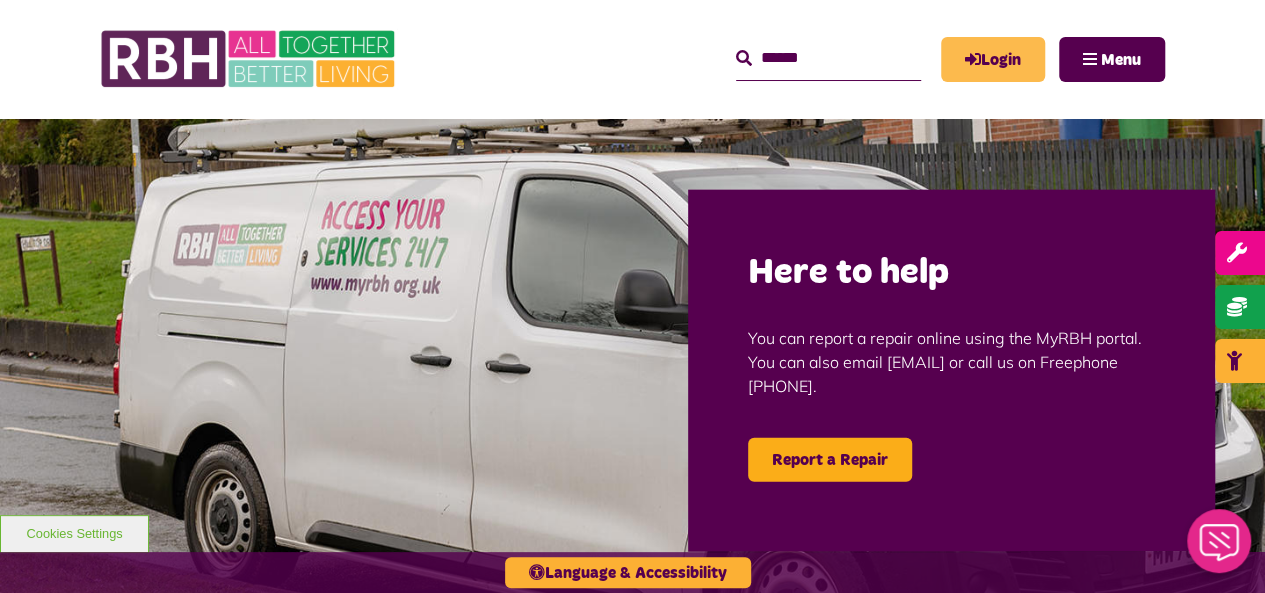 click on "Login" at bounding box center (993, 59) 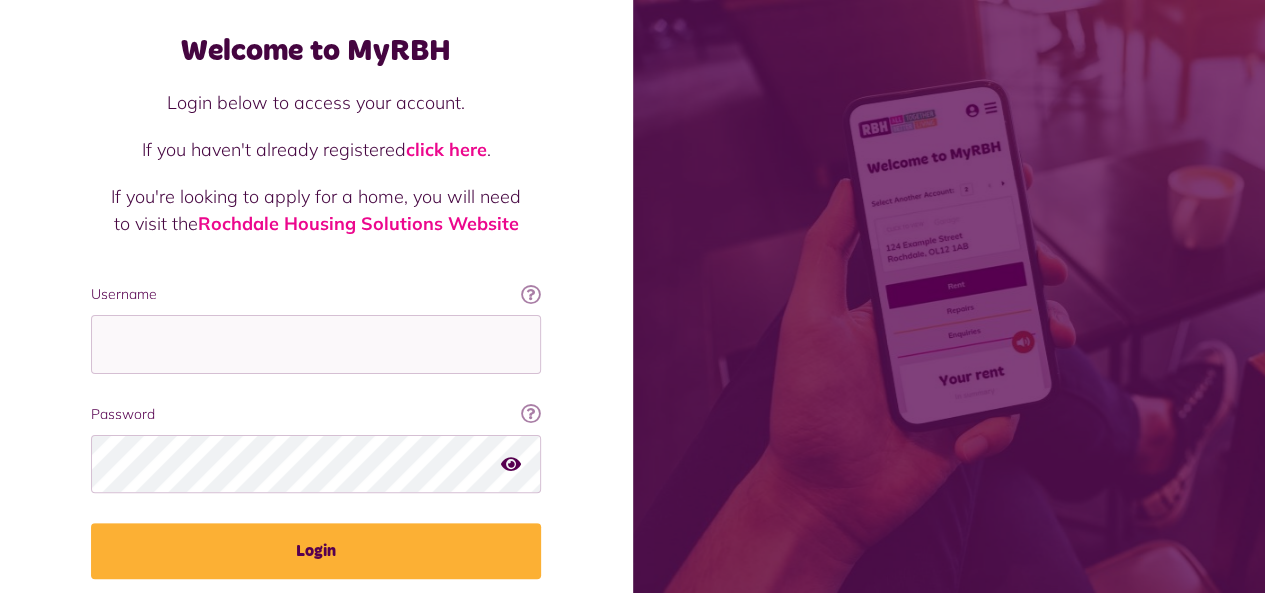 scroll, scrollTop: 174, scrollLeft: 0, axis: vertical 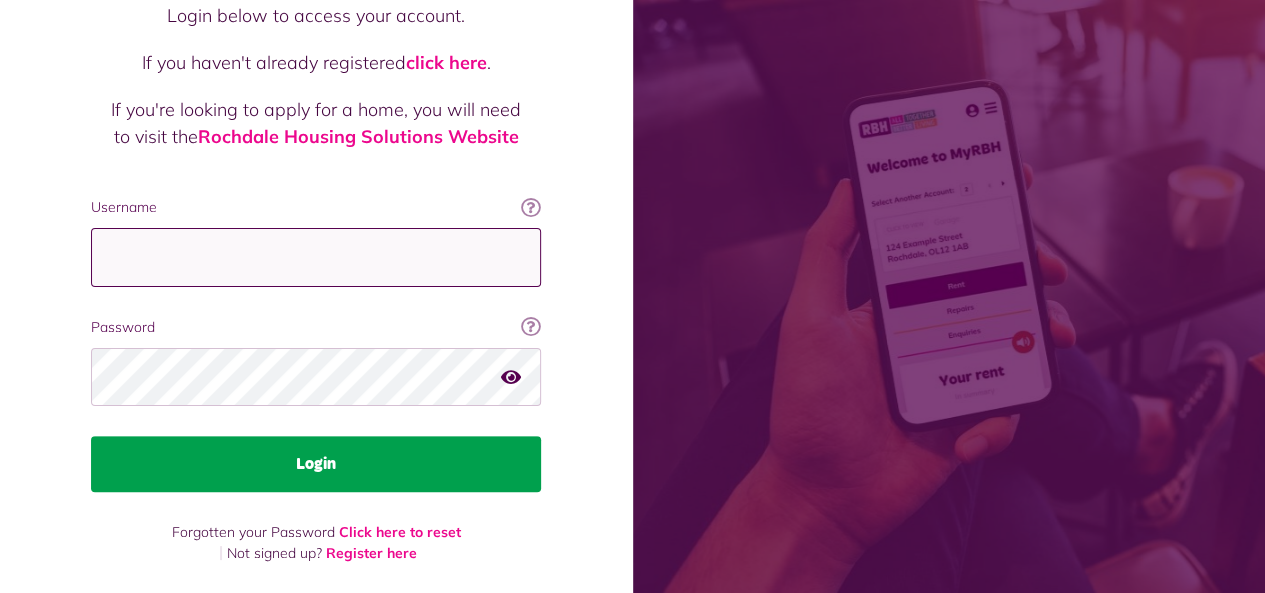 type on "**********" 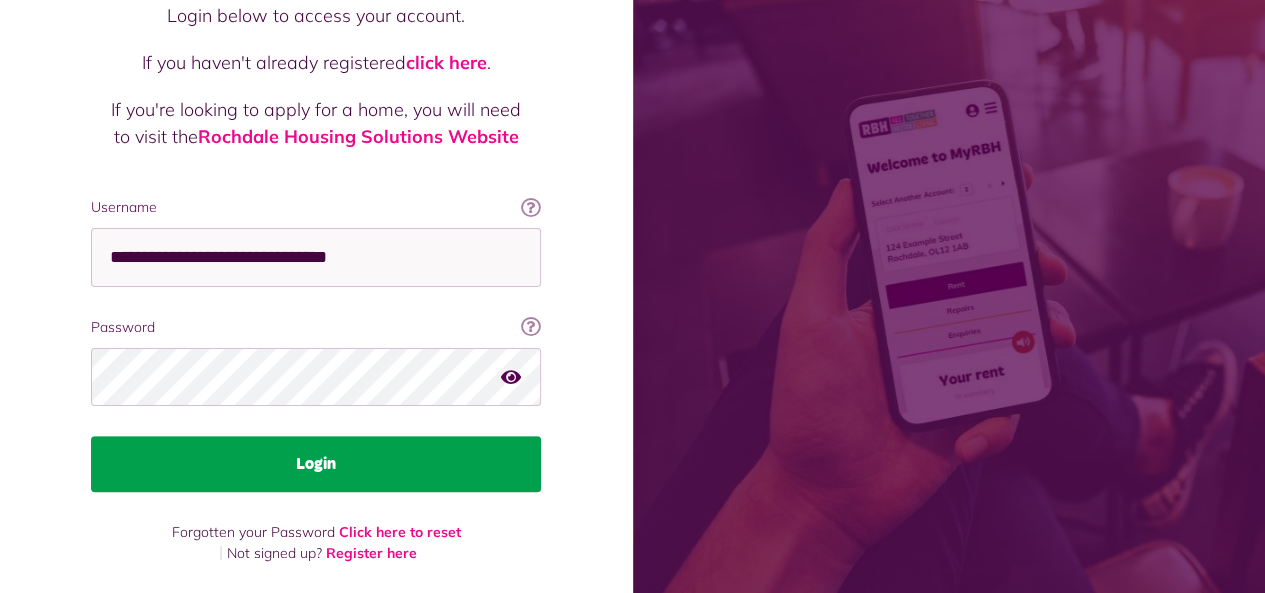 click on "Login" at bounding box center (316, 464) 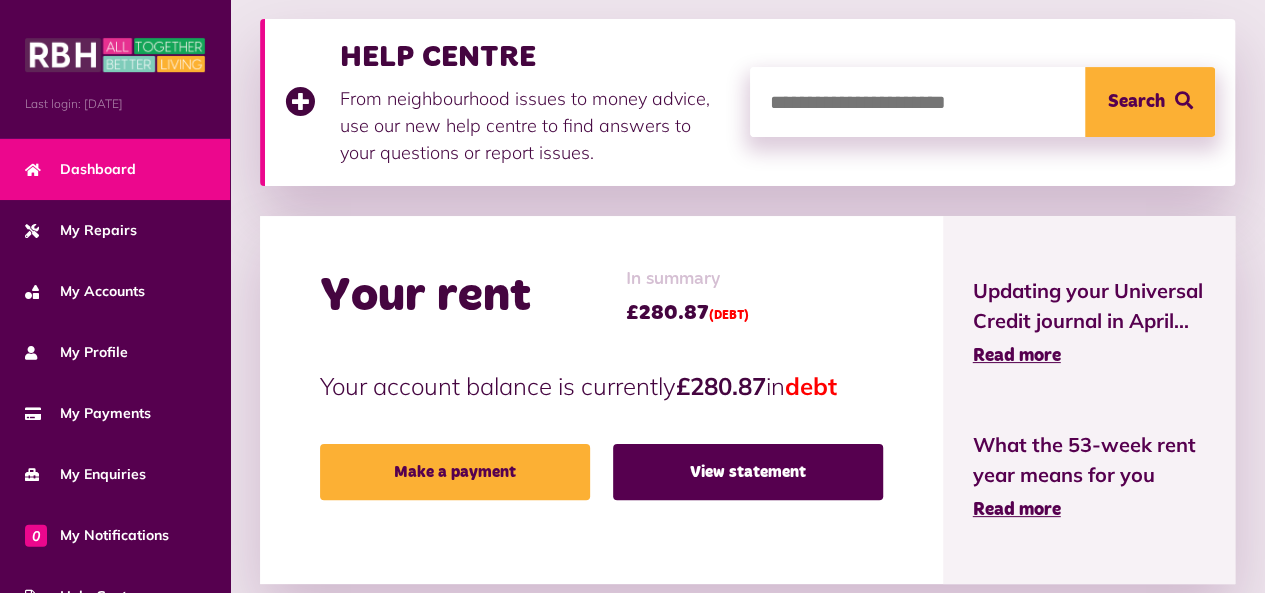 scroll, scrollTop: 400, scrollLeft: 0, axis: vertical 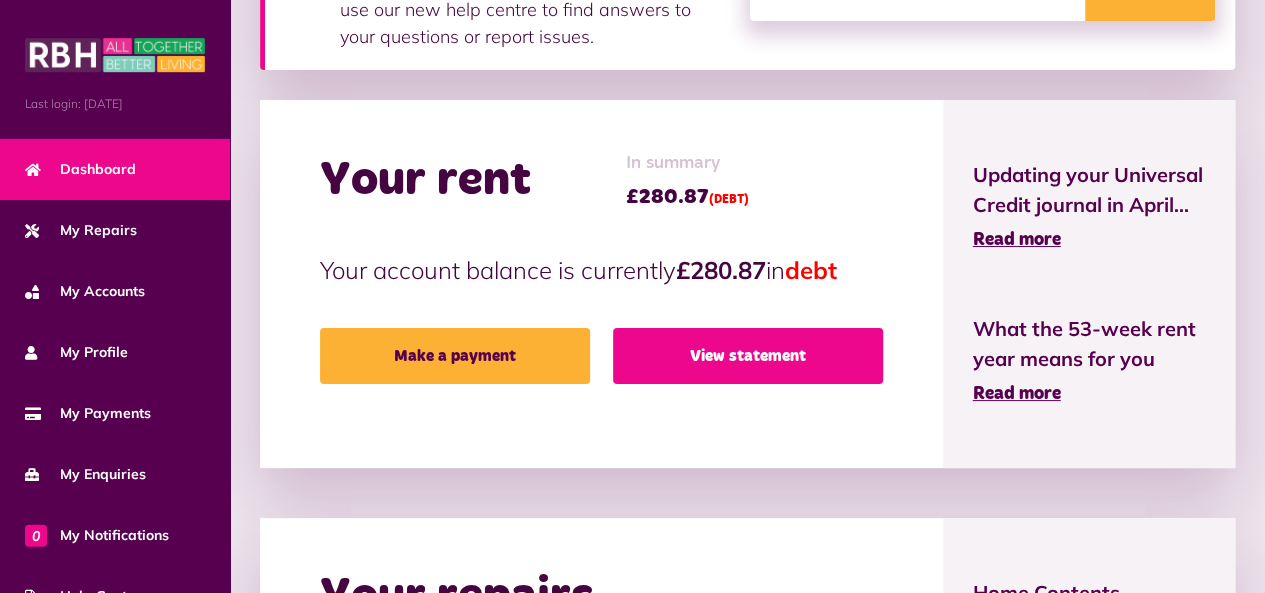 click on "View statement" at bounding box center (748, 356) 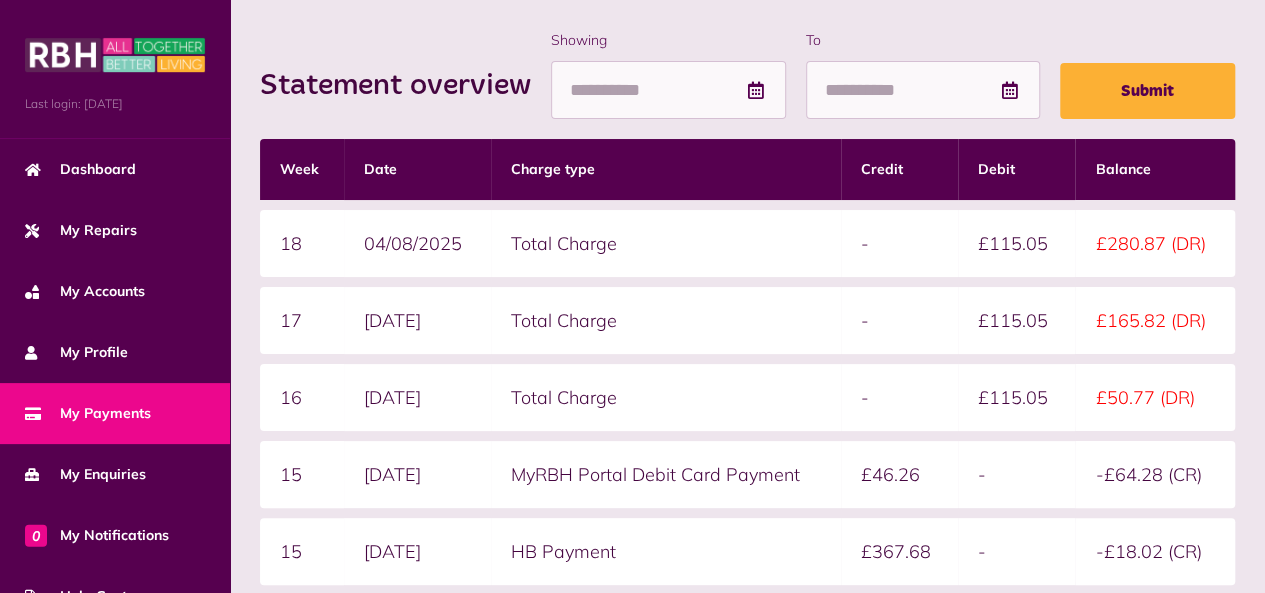 scroll, scrollTop: 0, scrollLeft: 0, axis: both 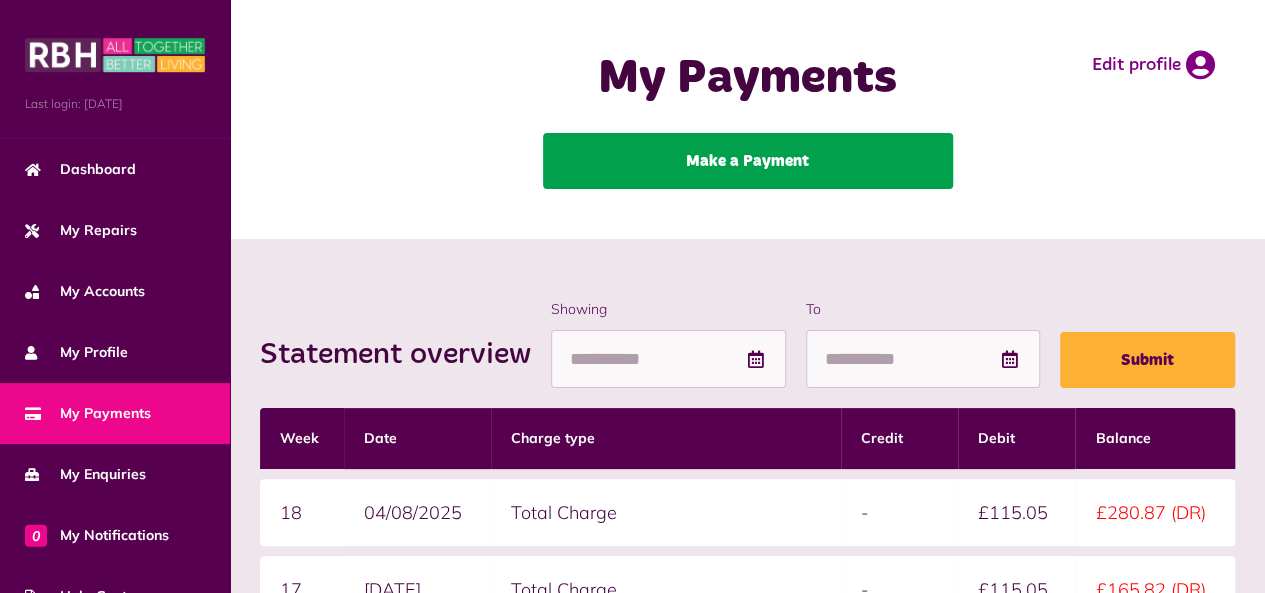 click on "Make a Payment" at bounding box center (748, 161) 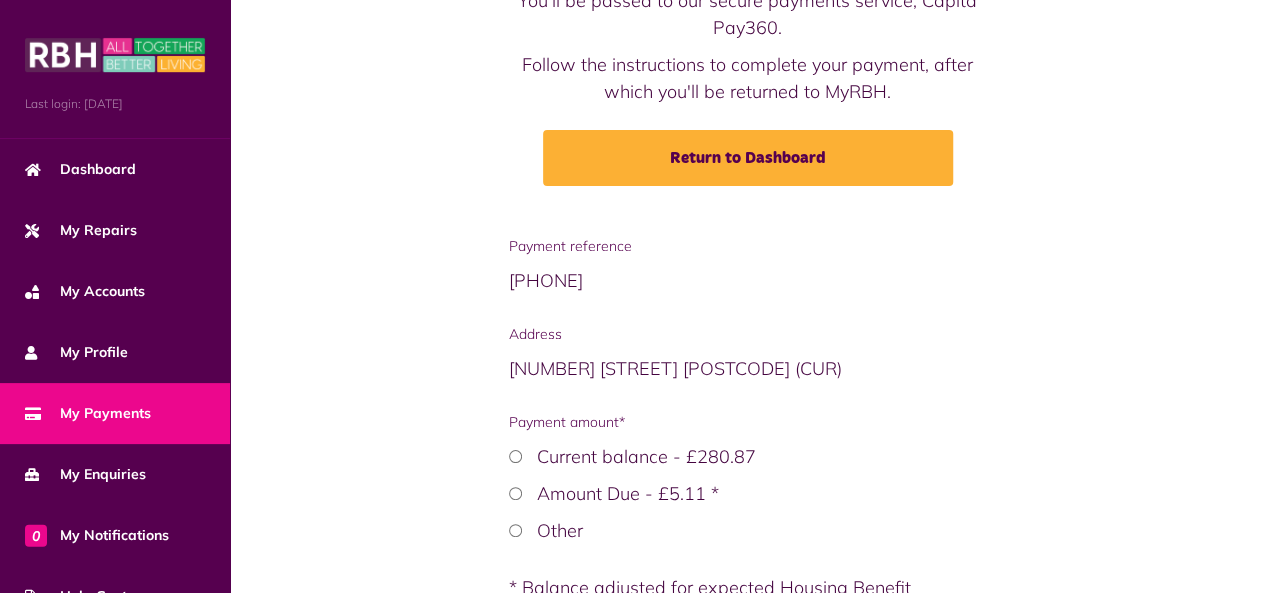 scroll, scrollTop: 400, scrollLeft: 0, axis: vertical 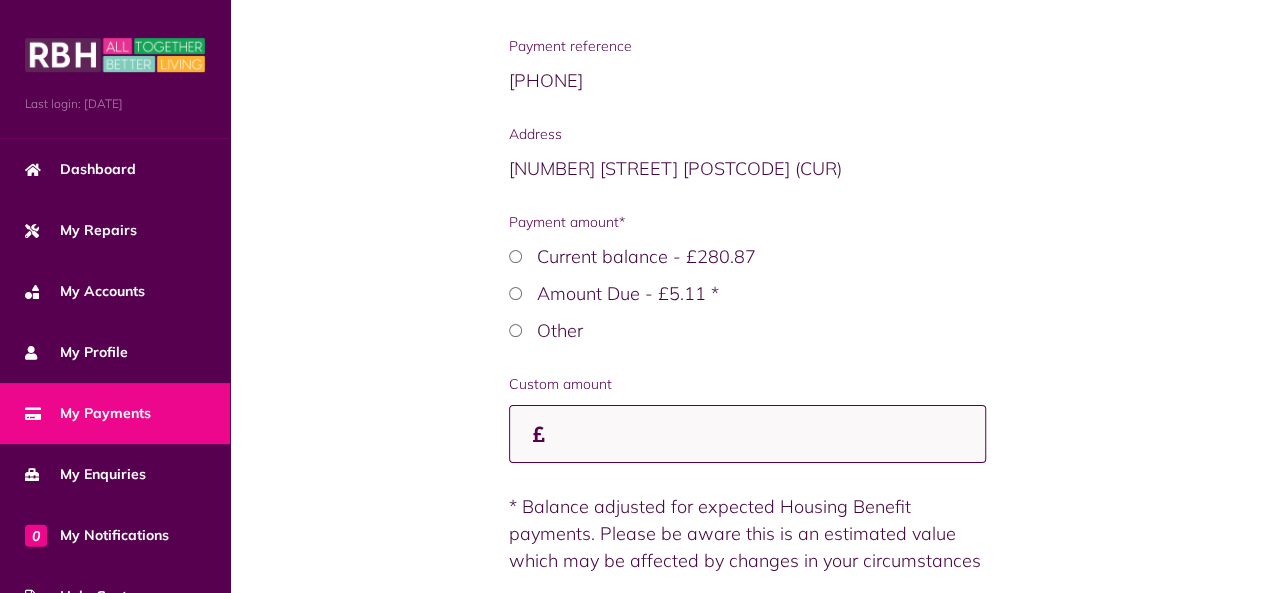 click on "Custom amount" at bounding box center (748, 434) 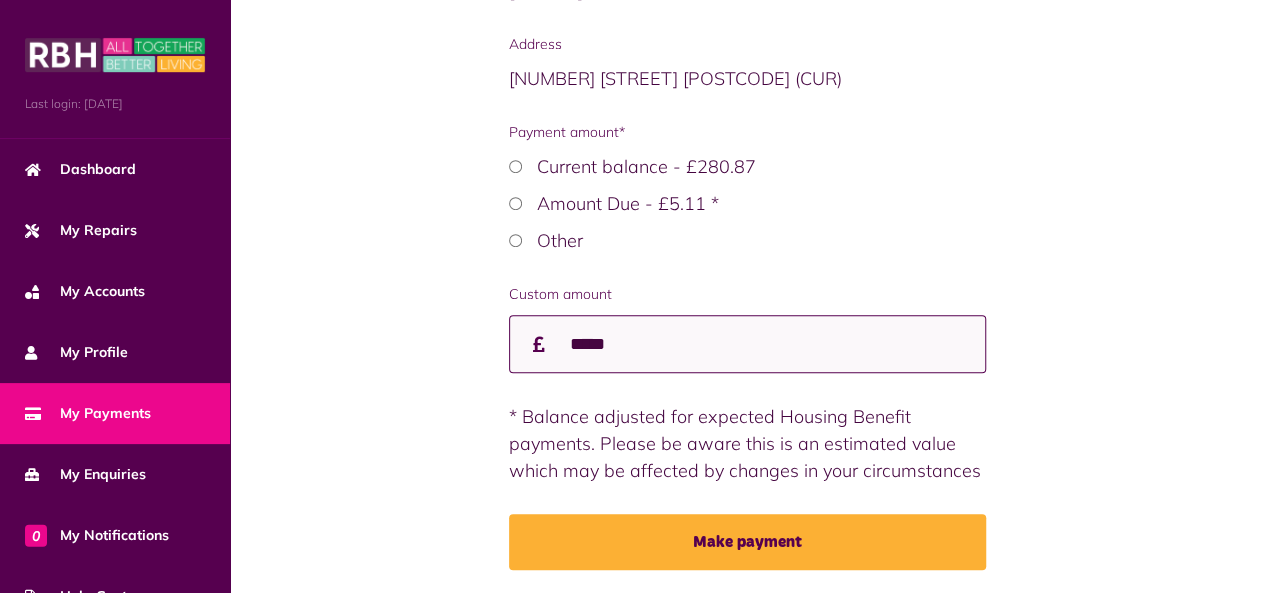 scroll, scrollTop: 556, scrollLeft: 0, axis: vertical 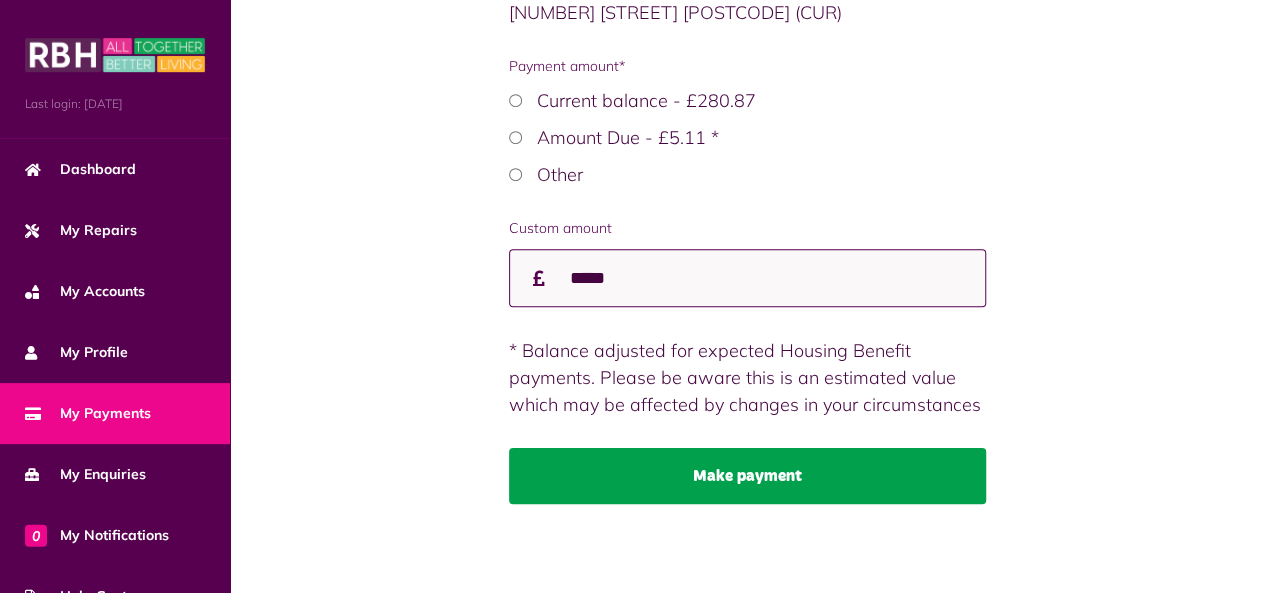 type on "*****" 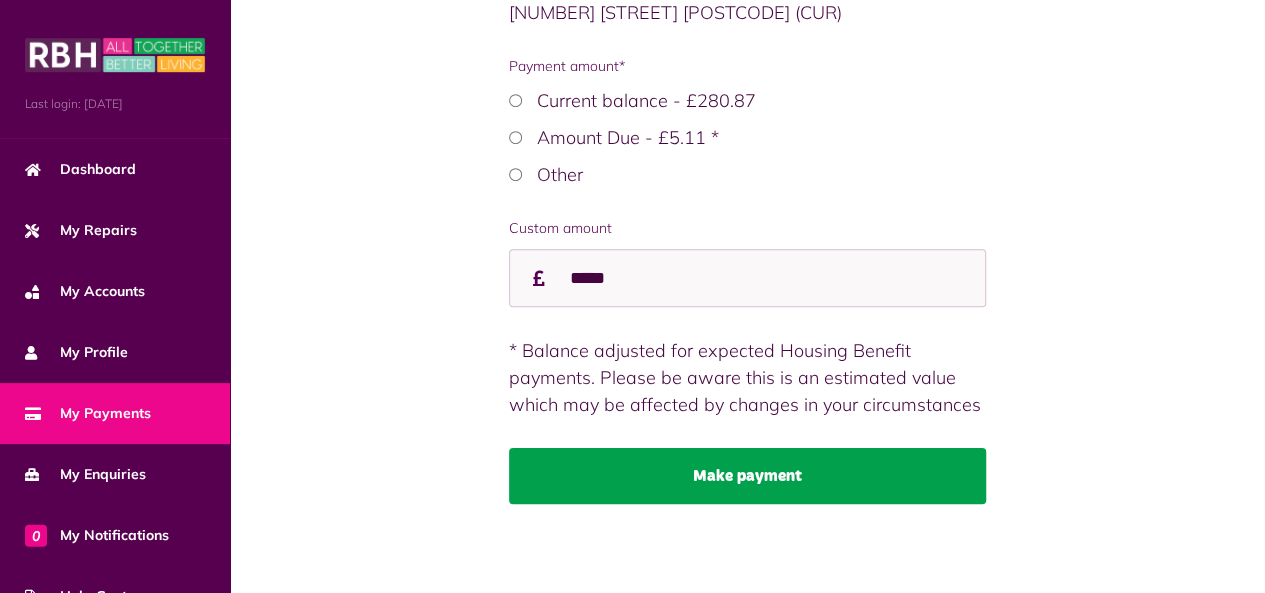 click on "Make payment" at bounding box center (748, 476) 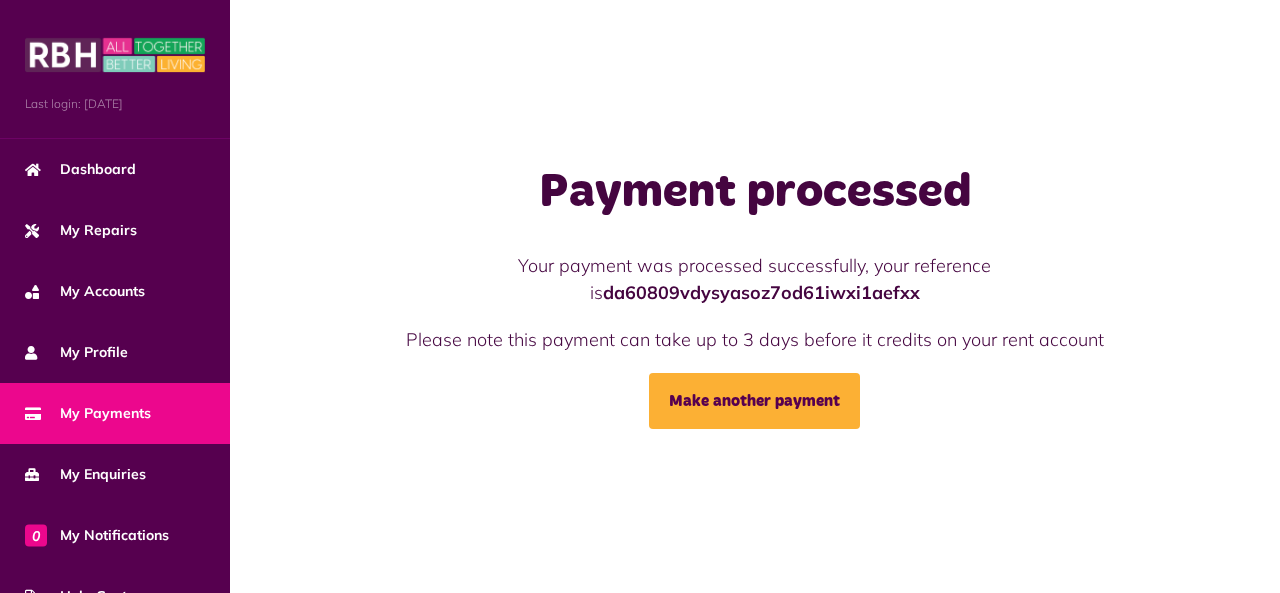 scroll, scrollTop: 0, scrollLeft: 0, axis: both 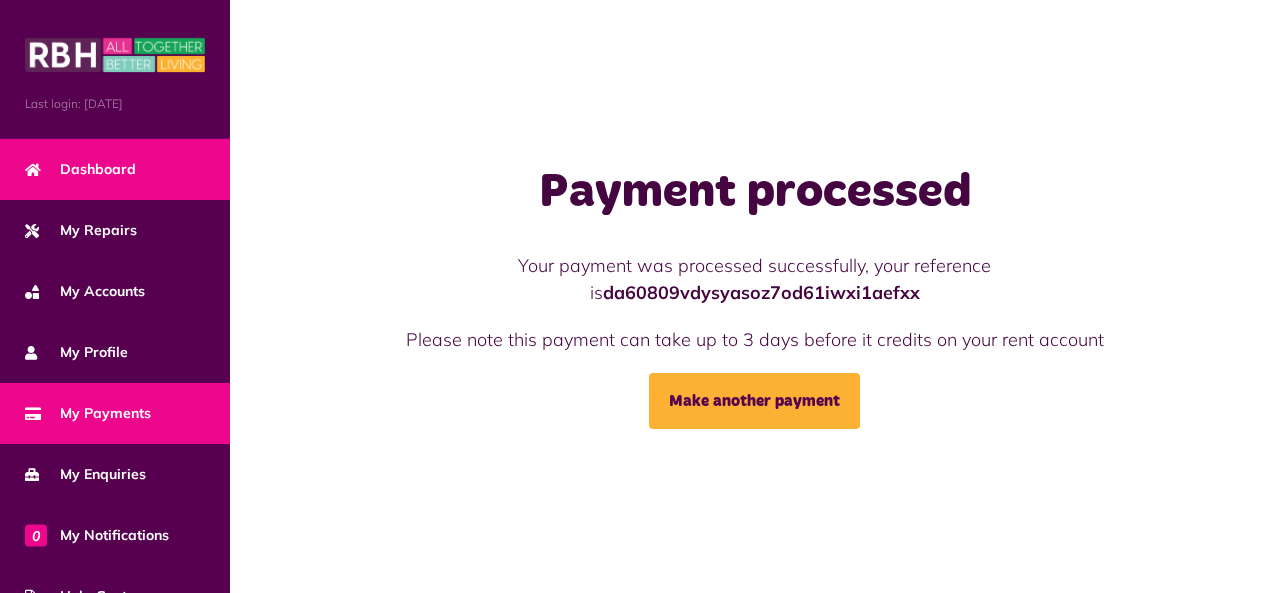 click on "Dashboard" at bounding box center (115, 169) 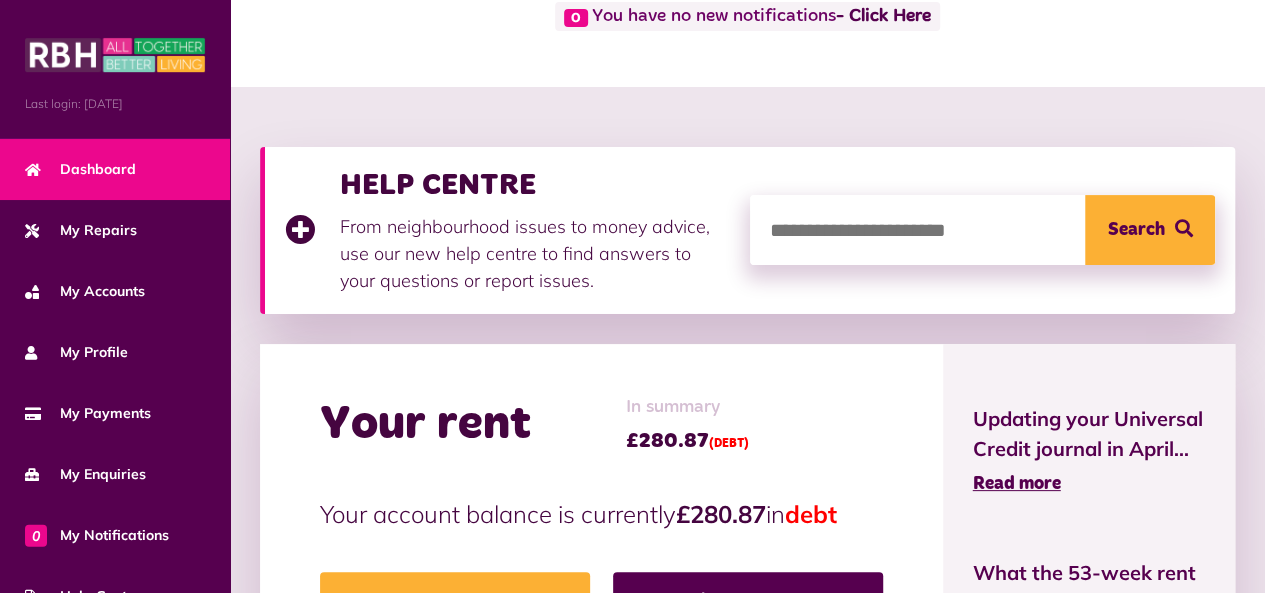 scroll, scrollTop: 300, scrollLeft: 0, axis: vertical 